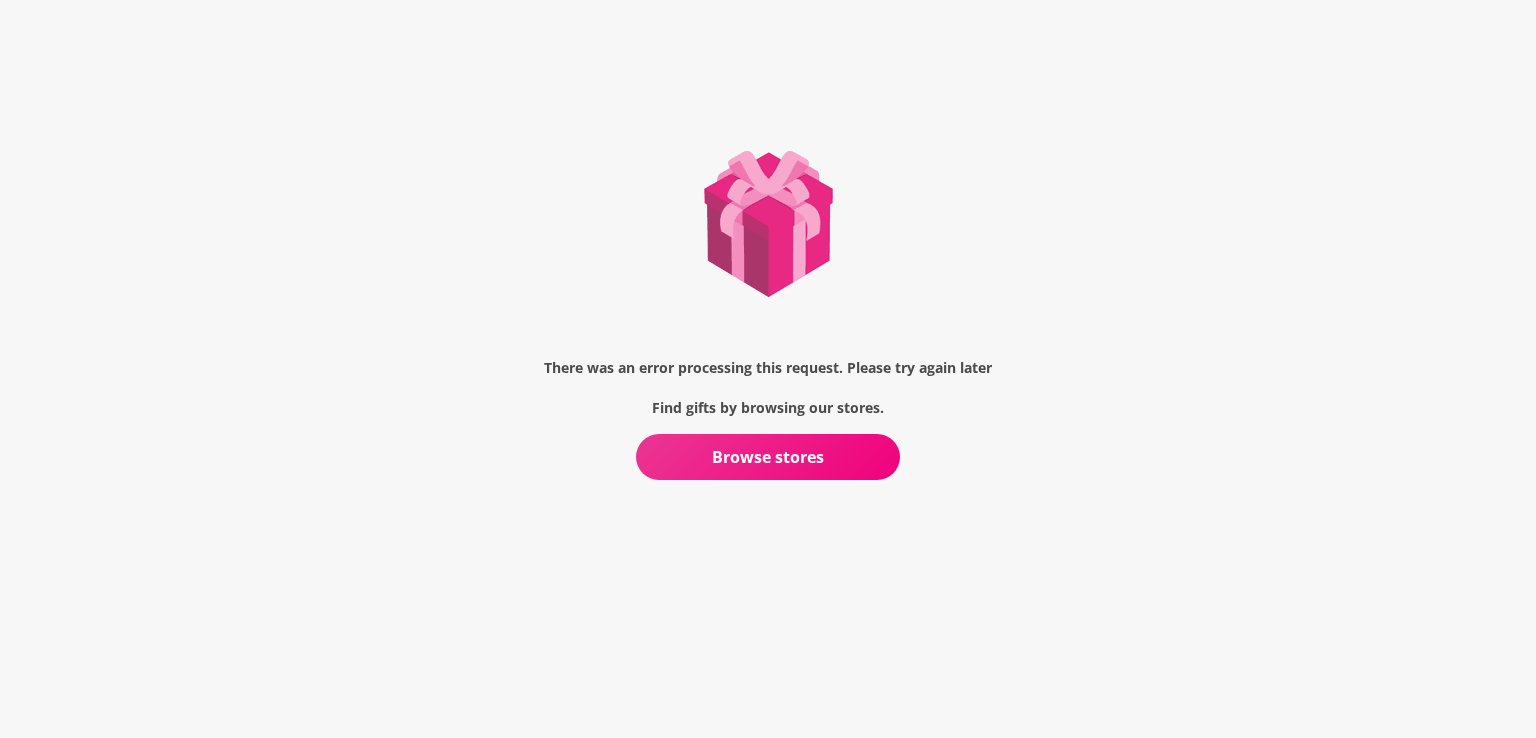 scroll, scrollTop: 0, scrollLeft: 0, axis: both 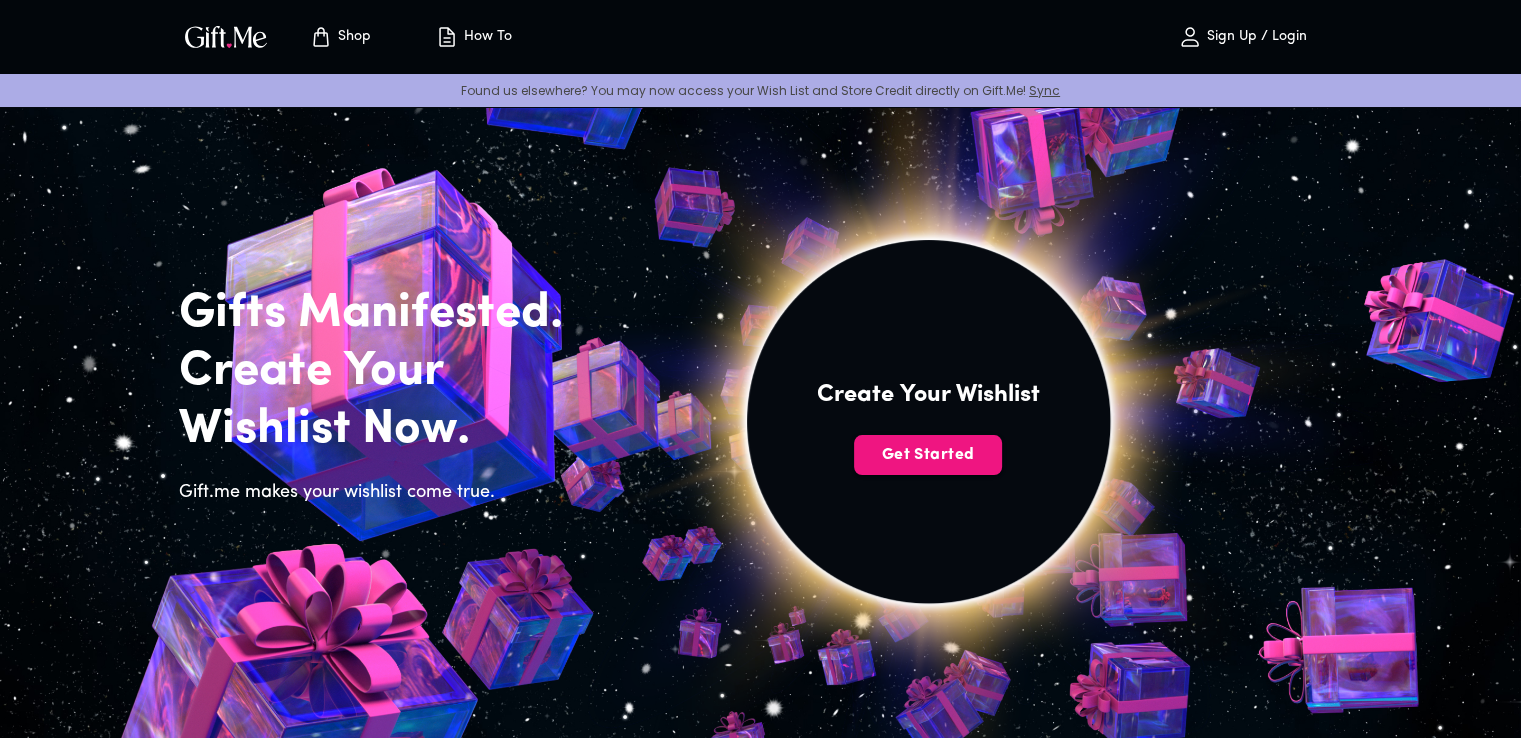 click on "Sign Up / Login" at bounding box center (1254, 37) 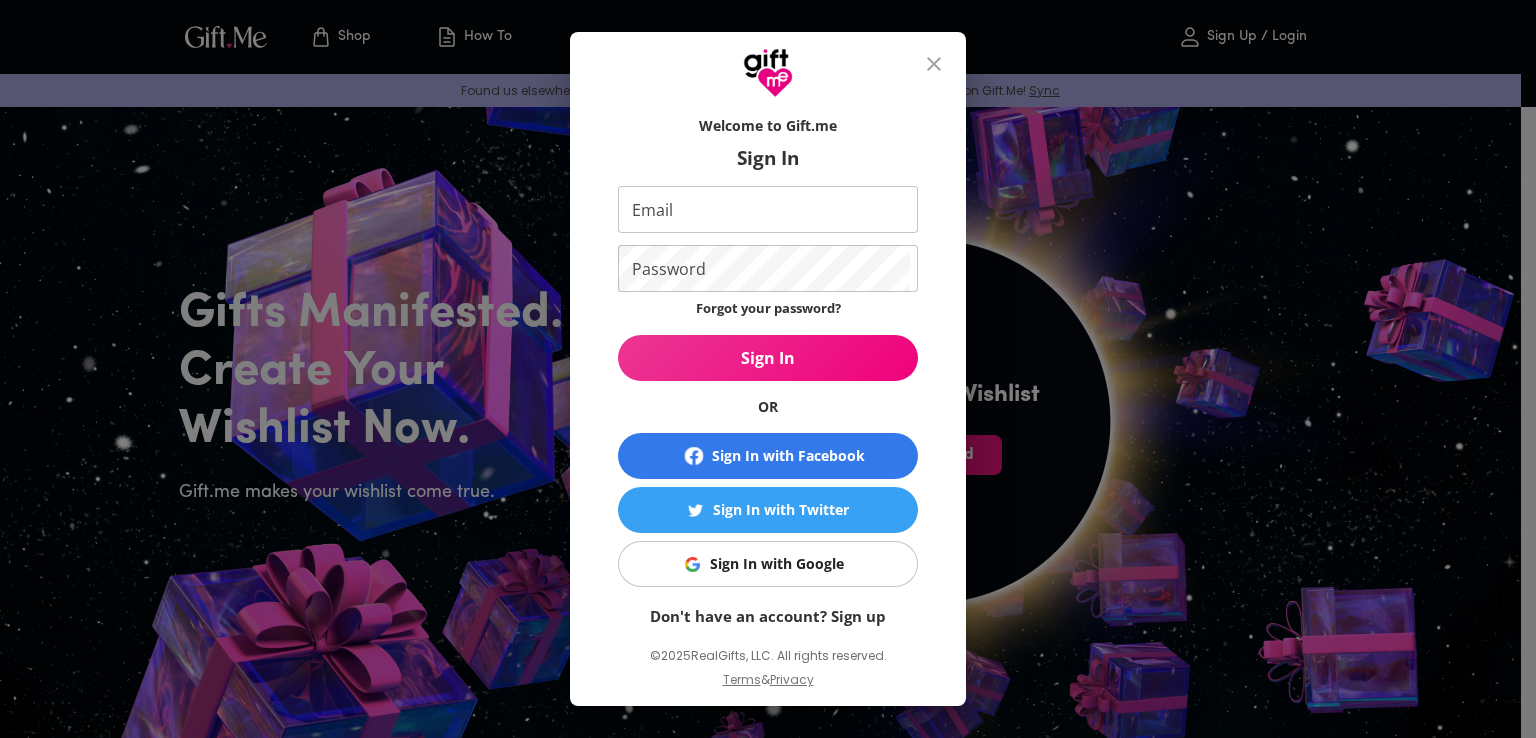 click on "Sign In with Google" at bounding box center [777, 564] 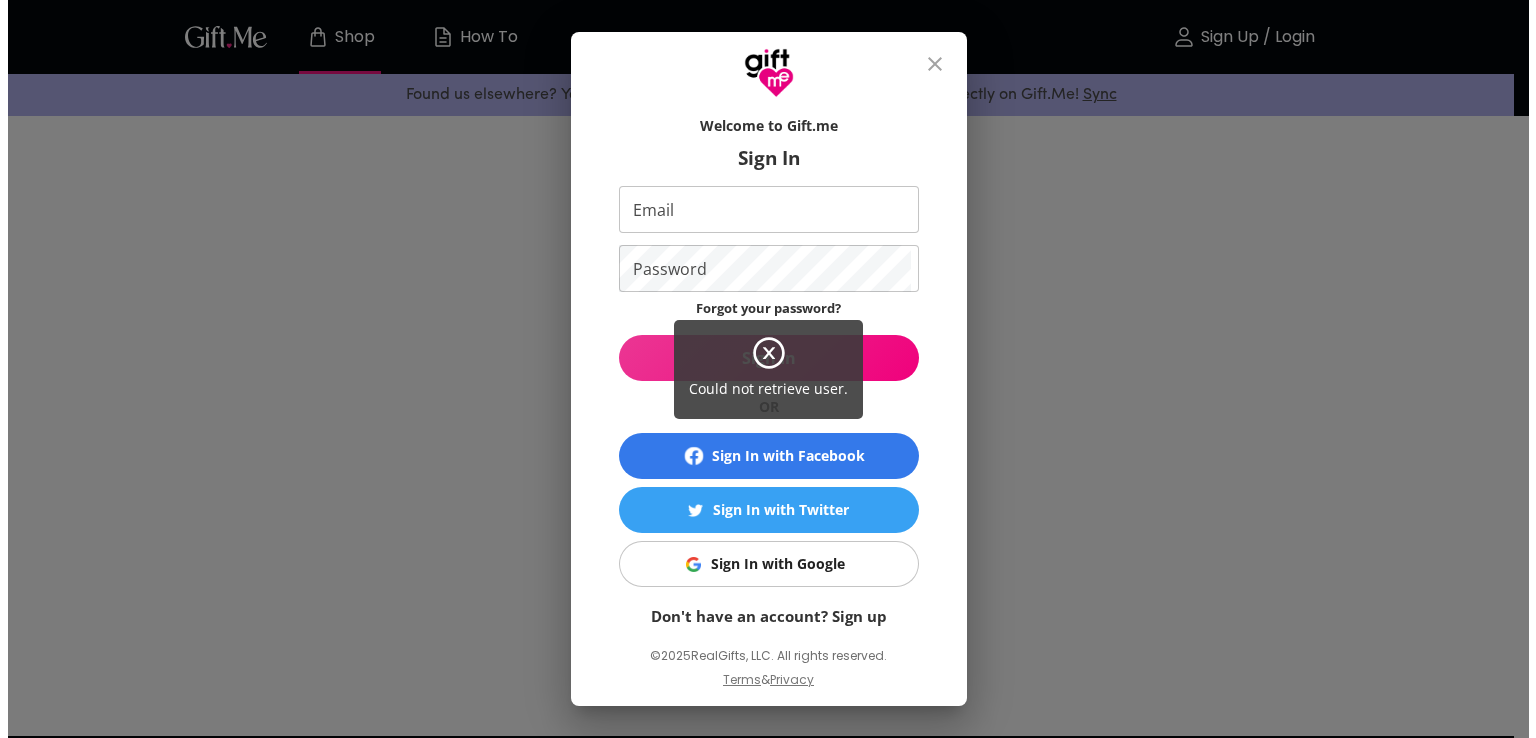 scroll, scrollTop: 0, scrollLeft: 0, axis: both 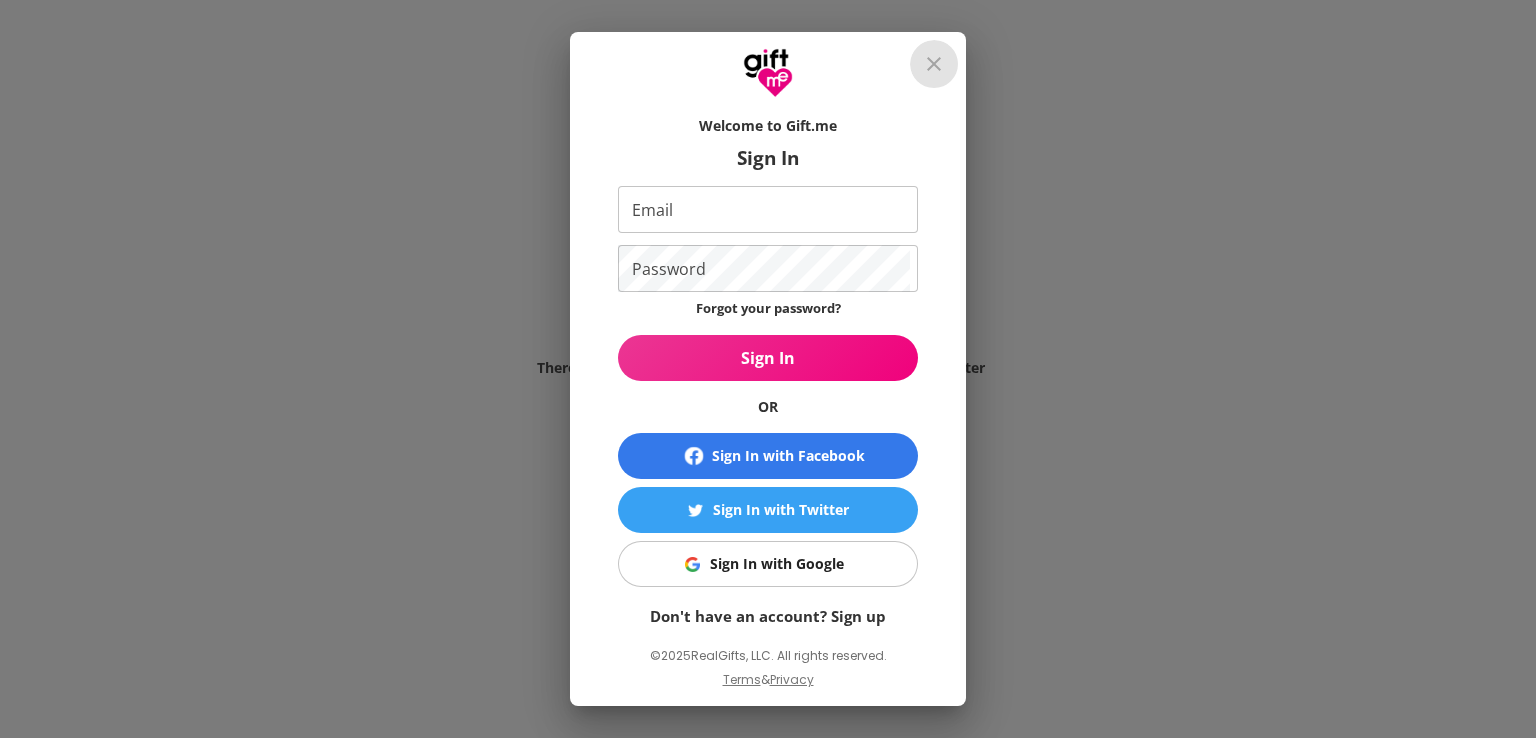 click 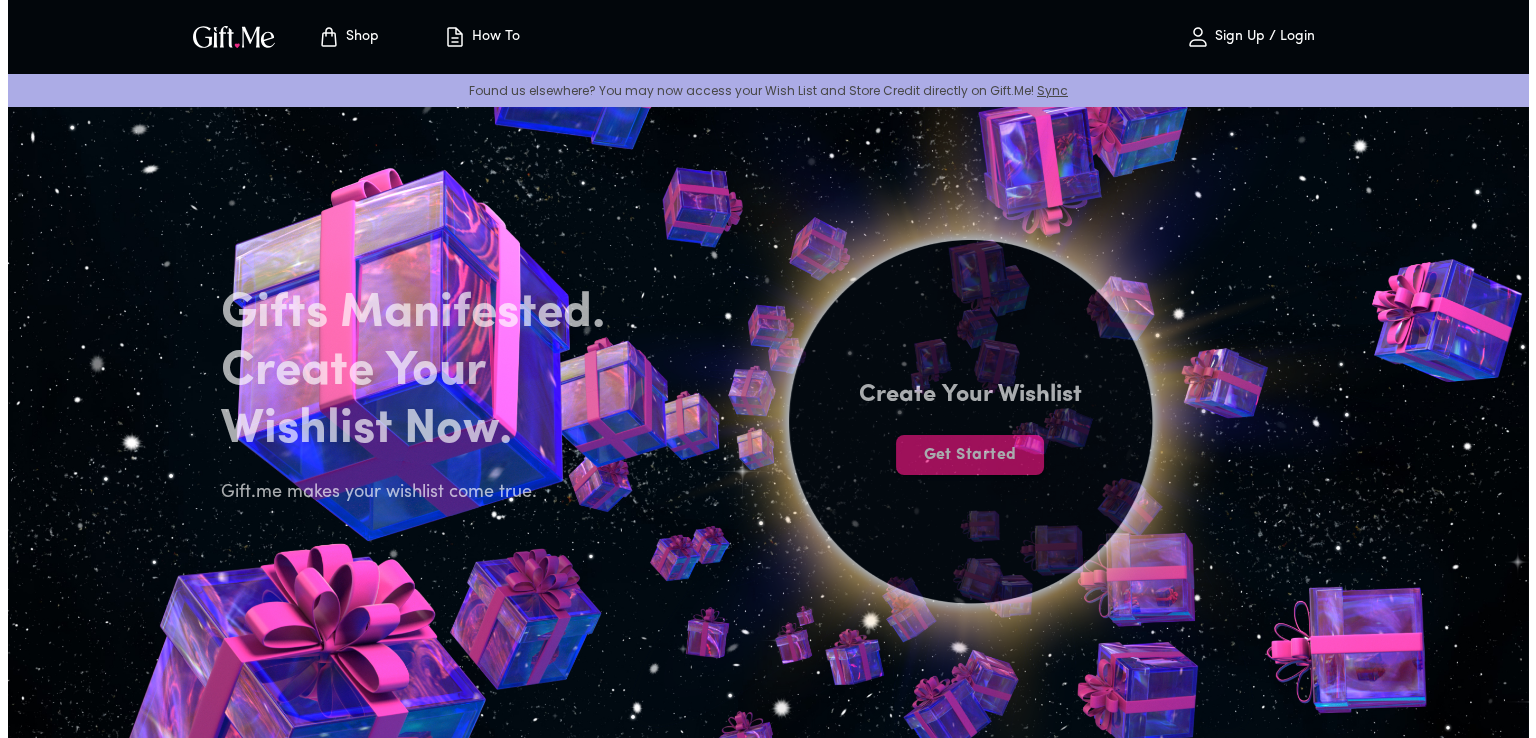scroll, scrollTop: 0, scrollLeft: 0, axis: both 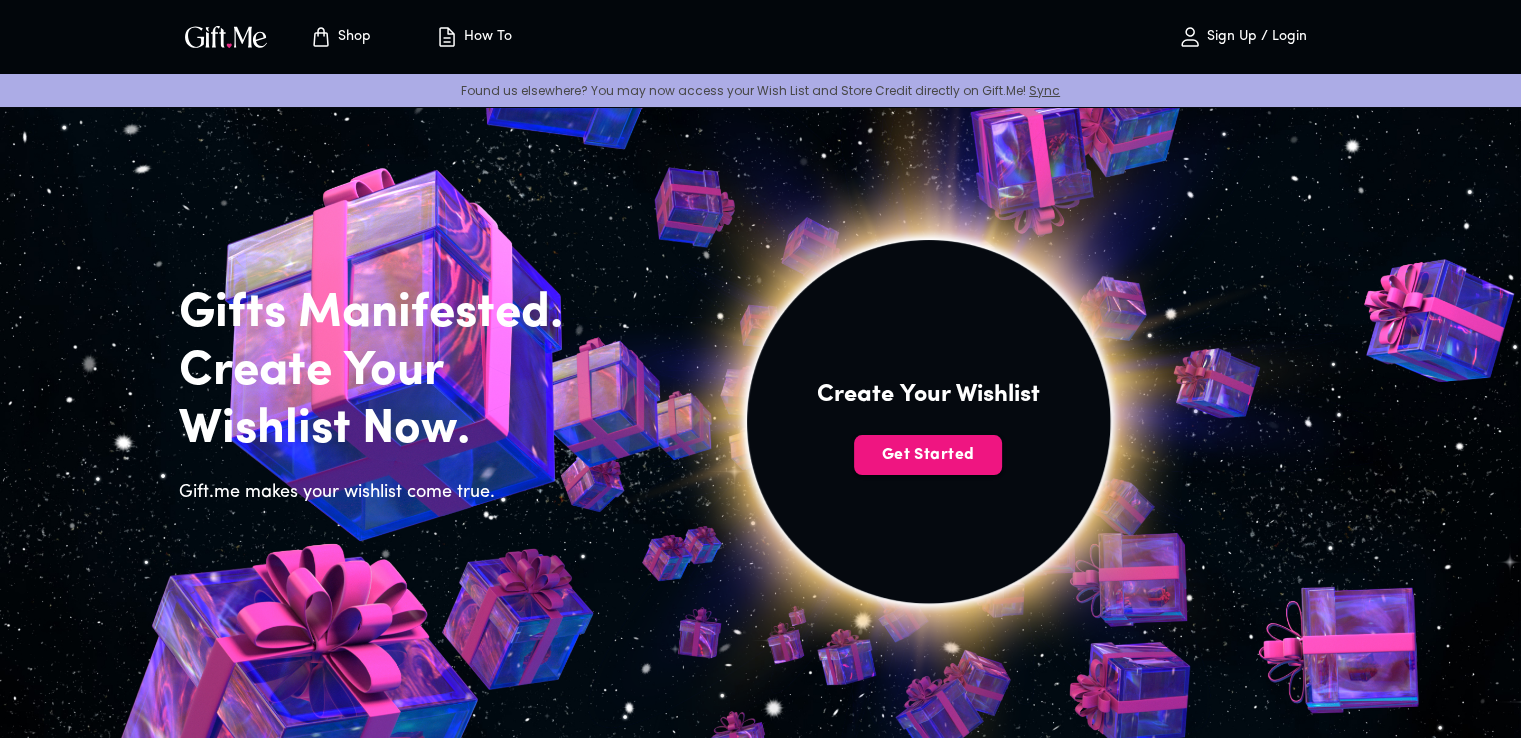 click on "Sync" at bounding box center (1044, 90) 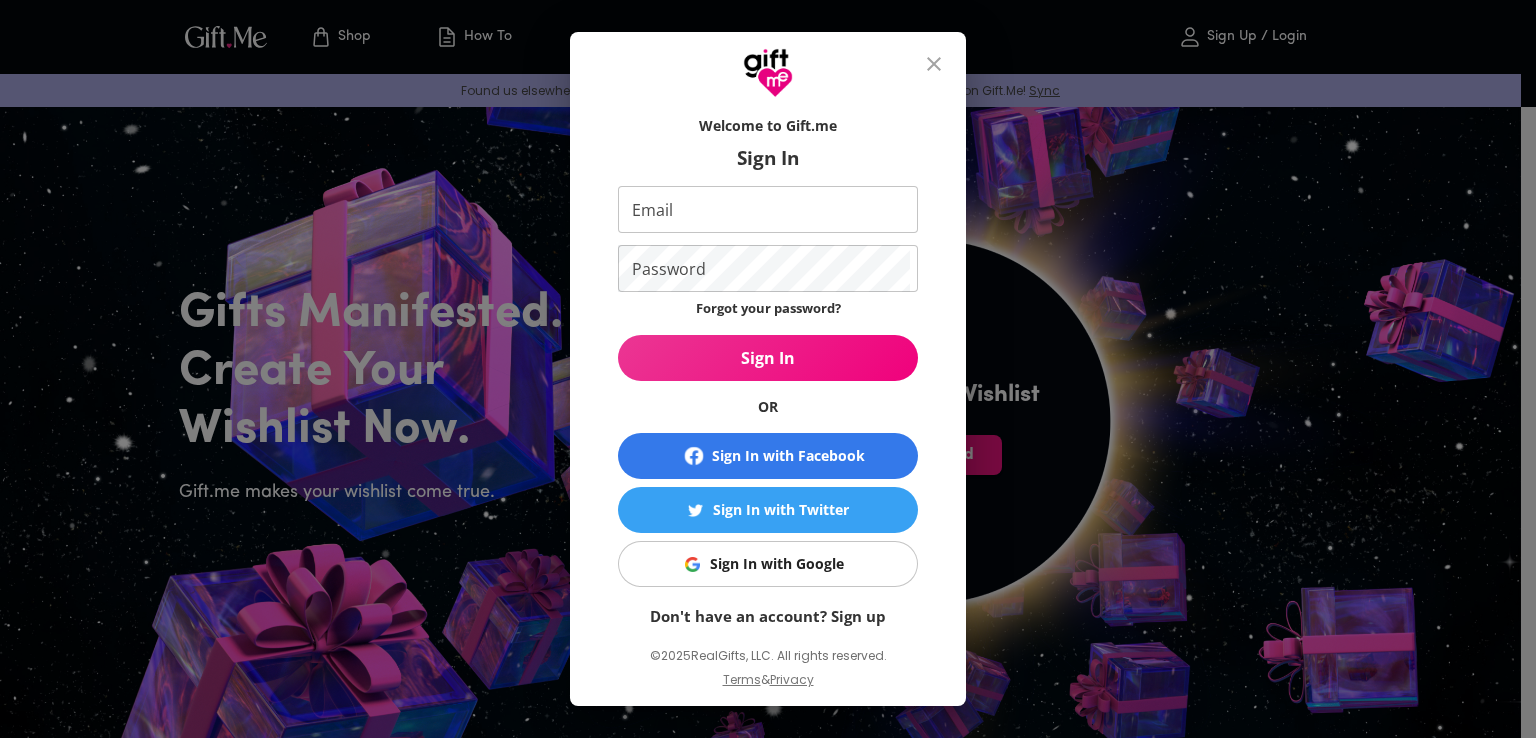 click on "Sign In with Google" at bounding box center [764, 564] 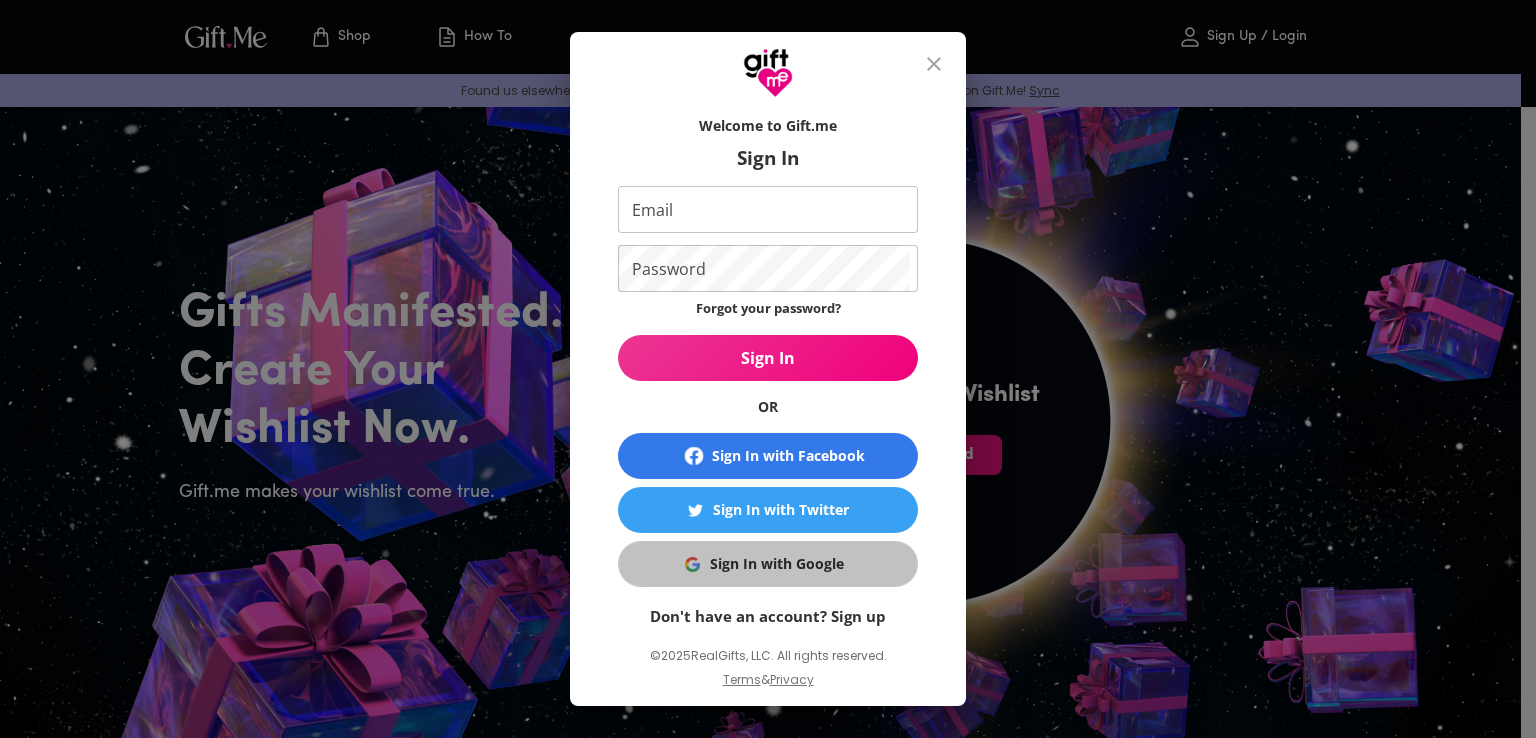 click on "Sign In with Google" at bounding box center (777, 564) 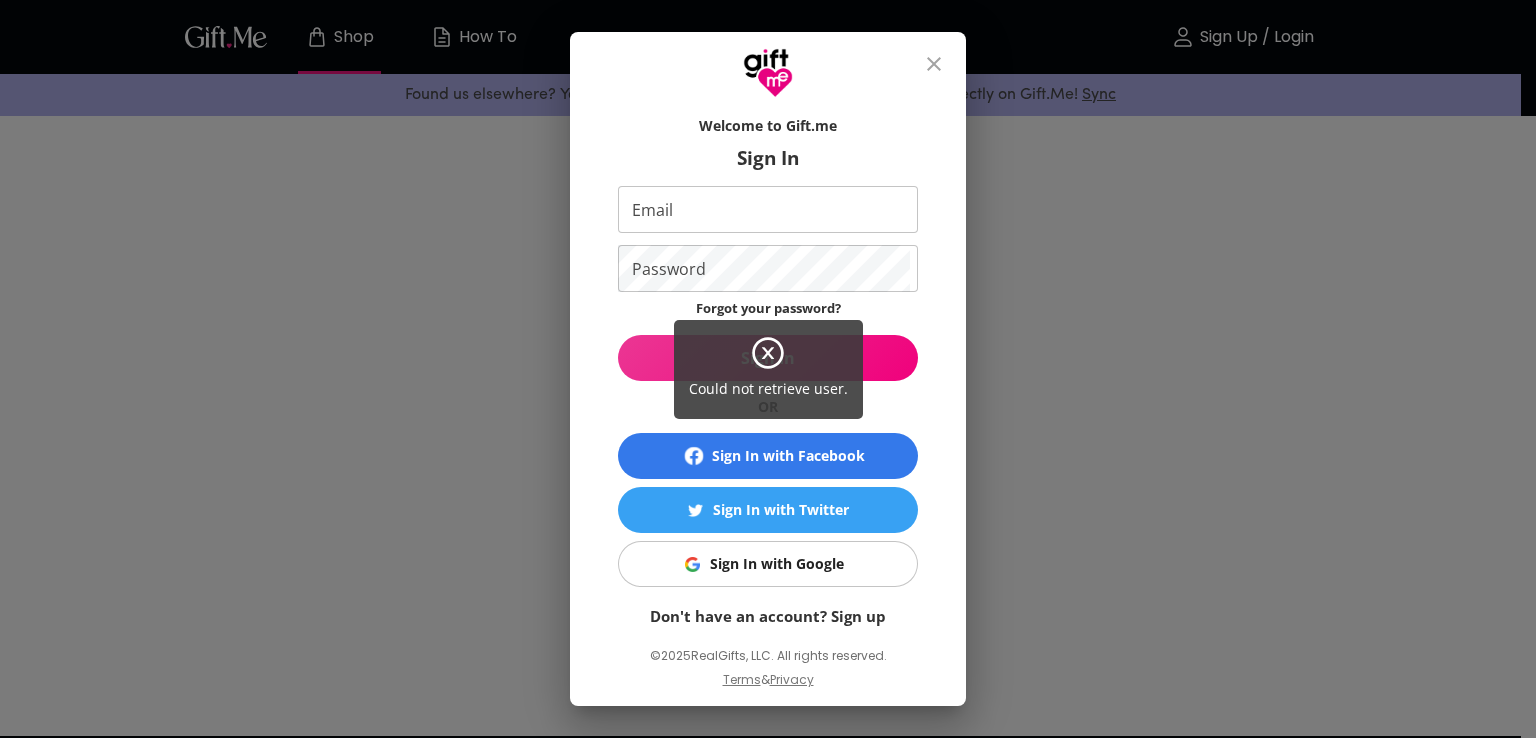 scroll, scrollTop: 0, scrollLeft: 0, axis: both 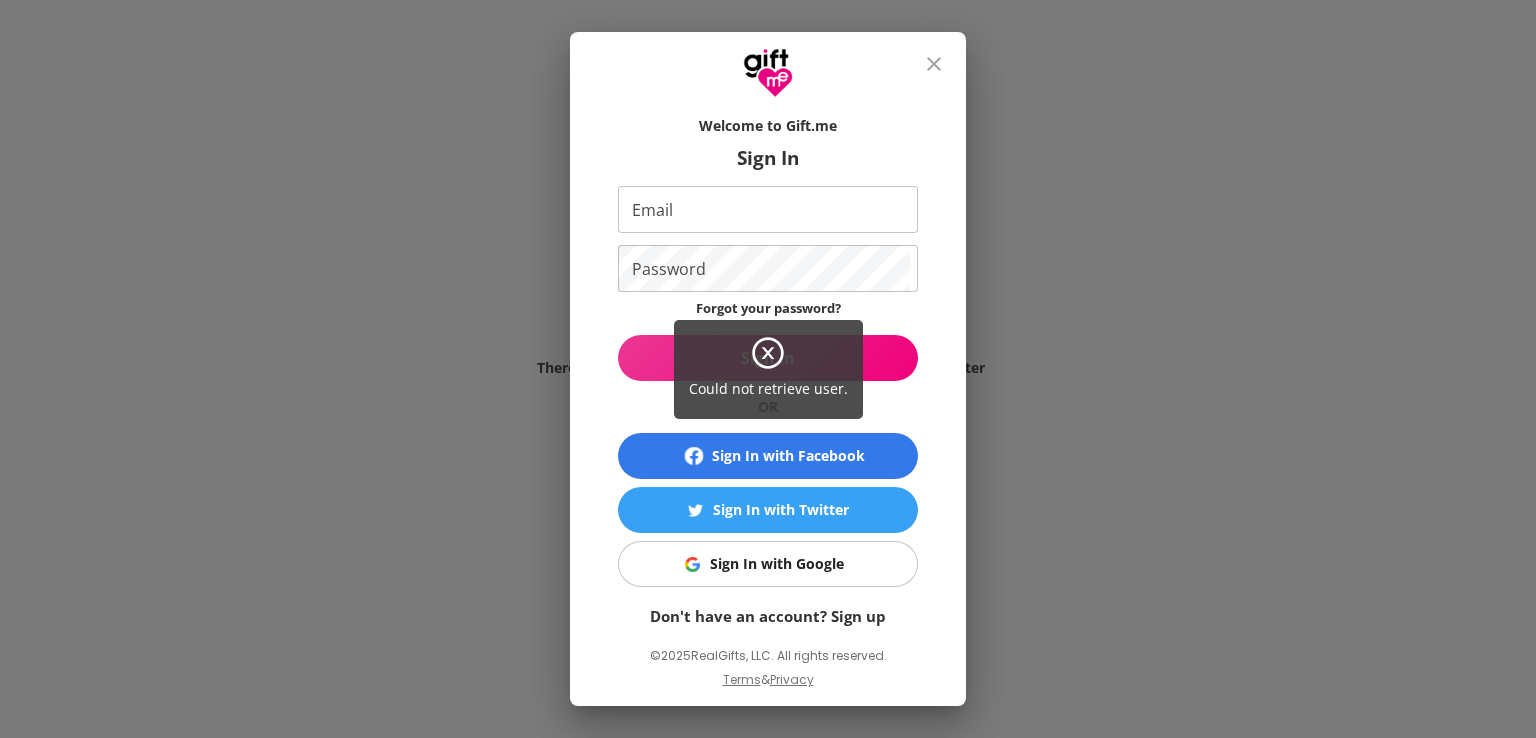 click on "Could not retrieve user." at bounding box center [768, 369] 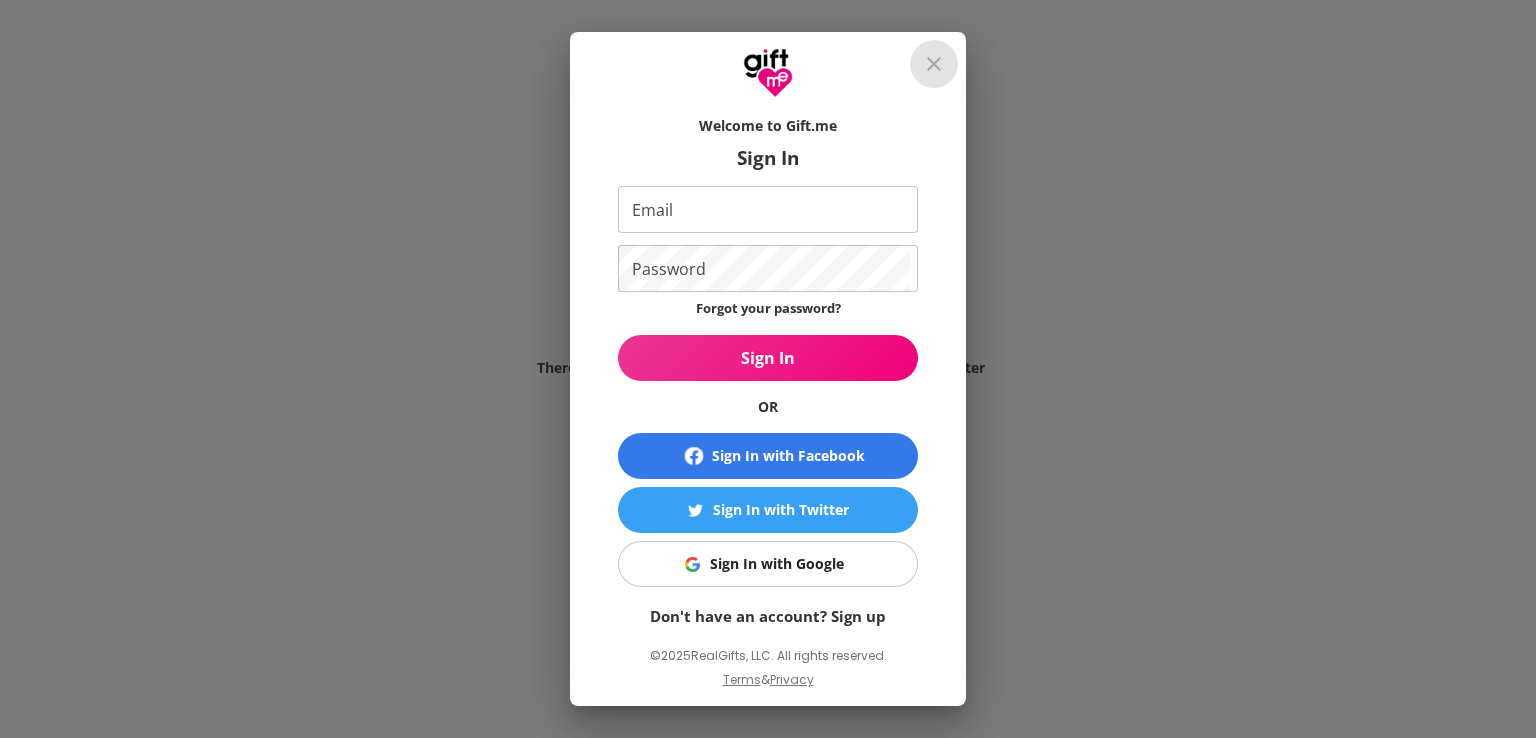 click 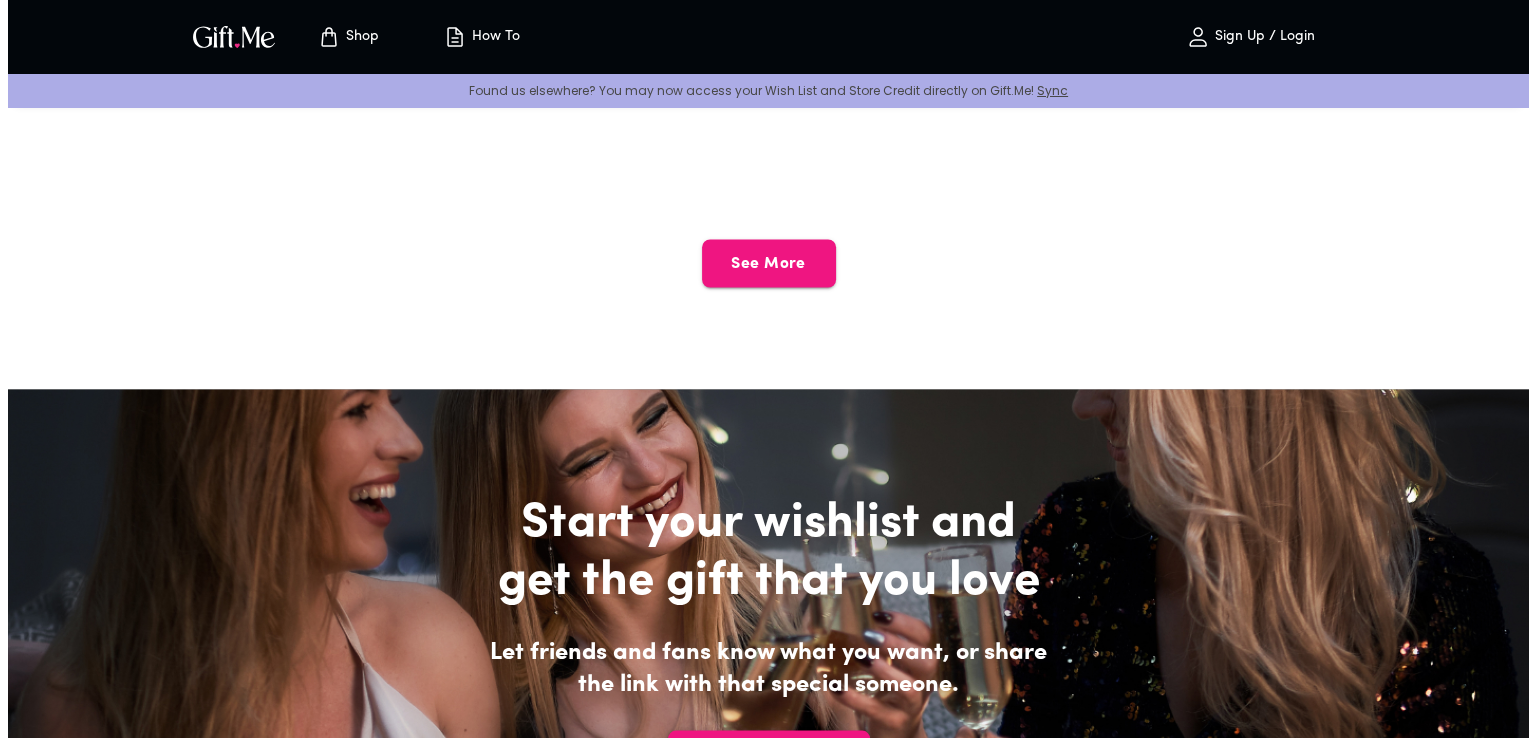scroll, scrollTop: 4171, scrollLeft: 0, axis: vertical 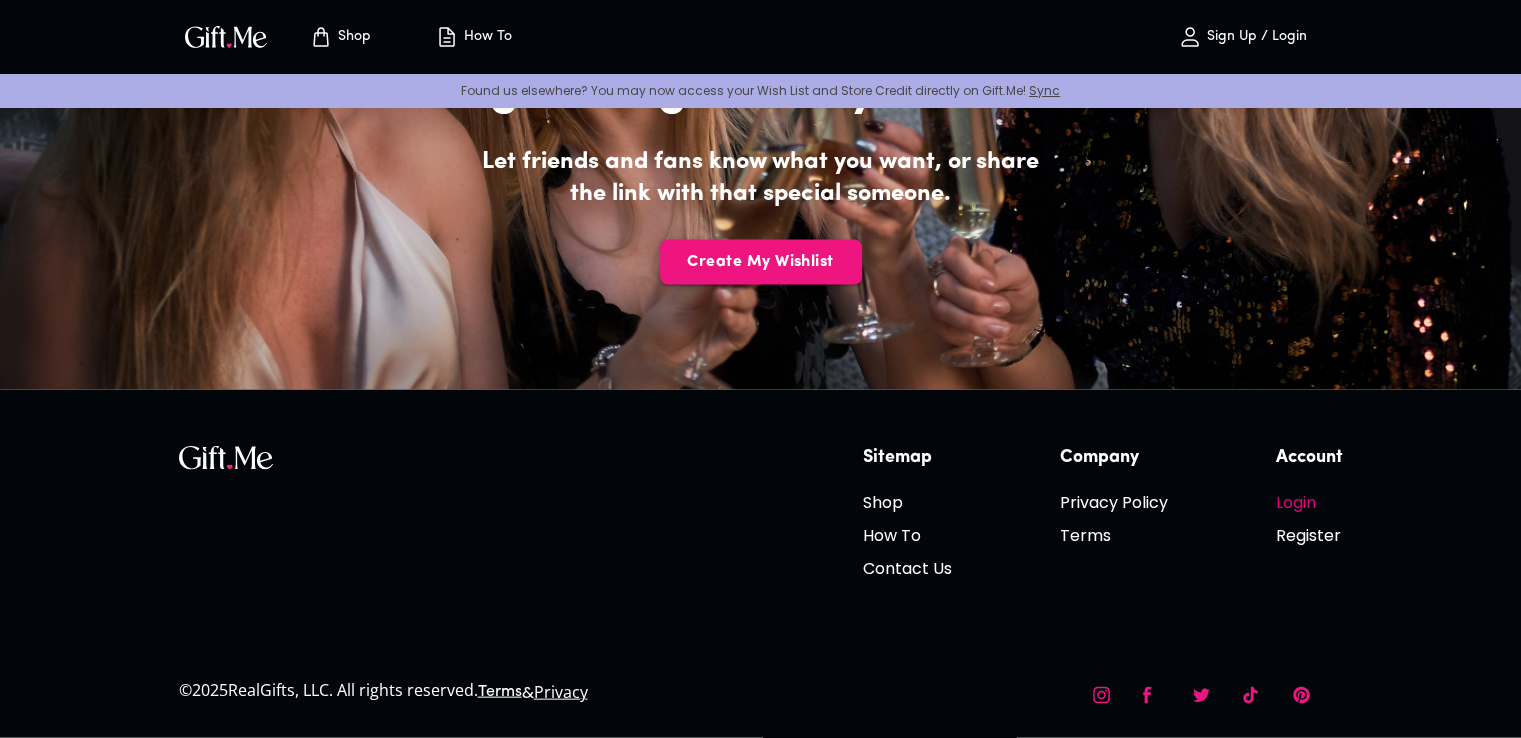 click on "Login" at bounding box center [1309, 502] 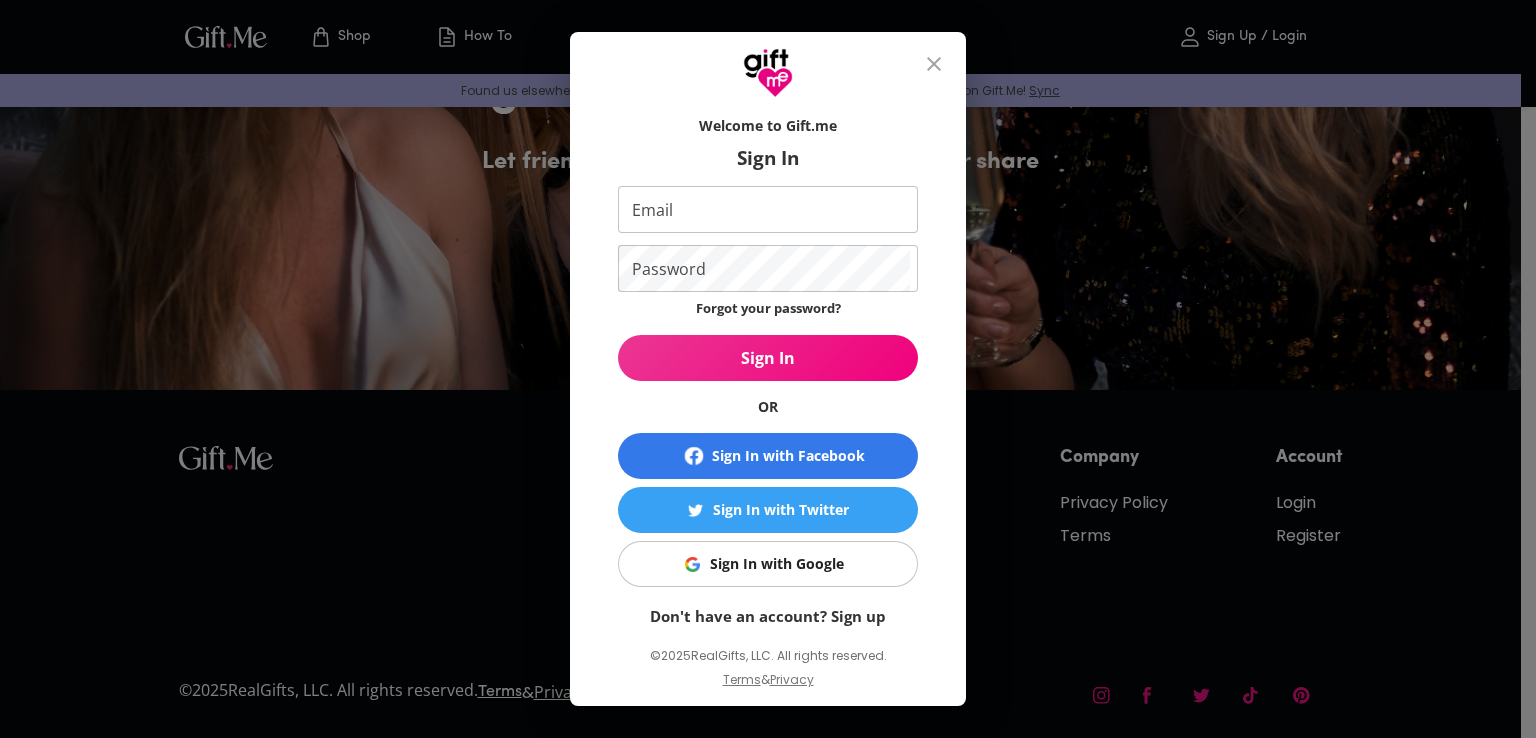 click on "Email" at bounding box center [764, 209] 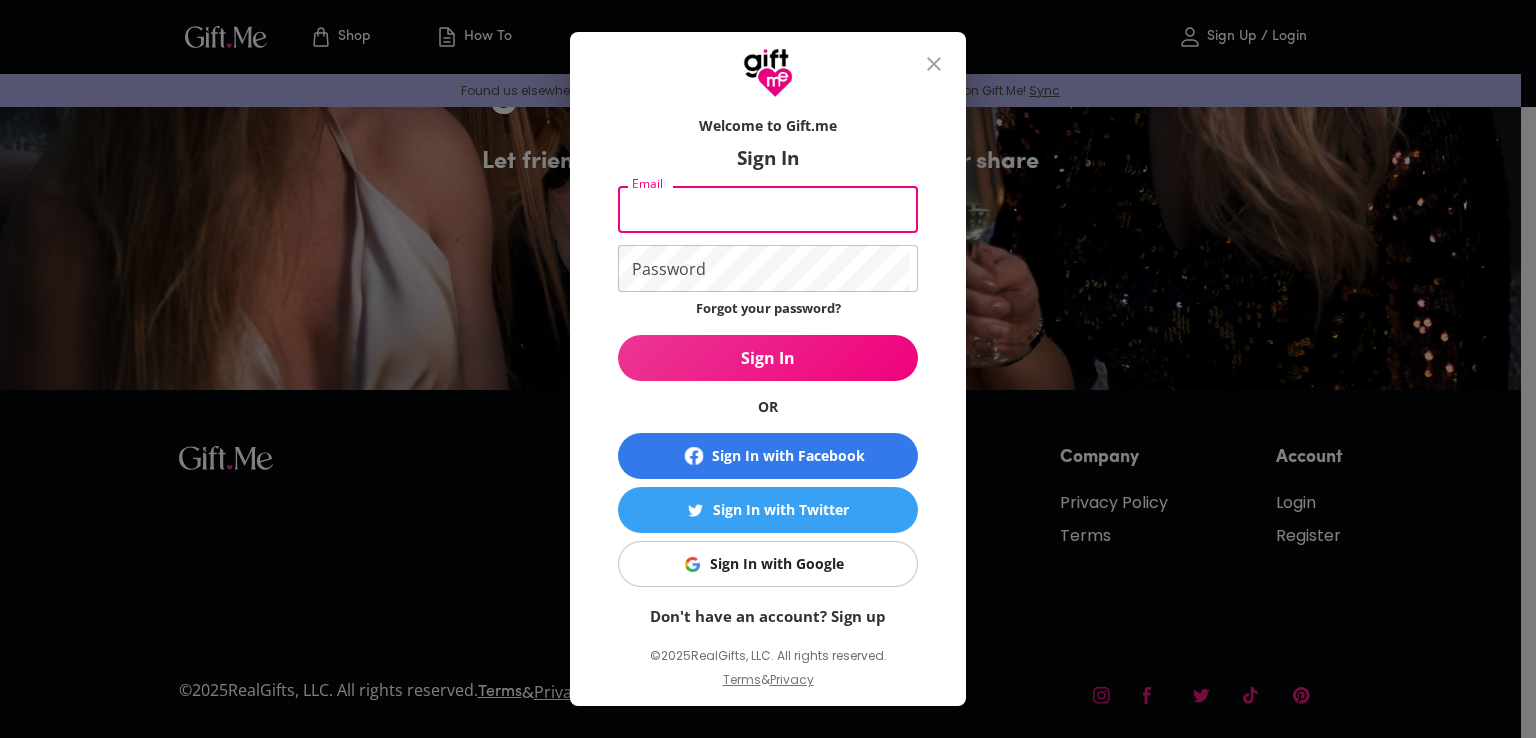 click on "Email" at bounding box center (764, 209) 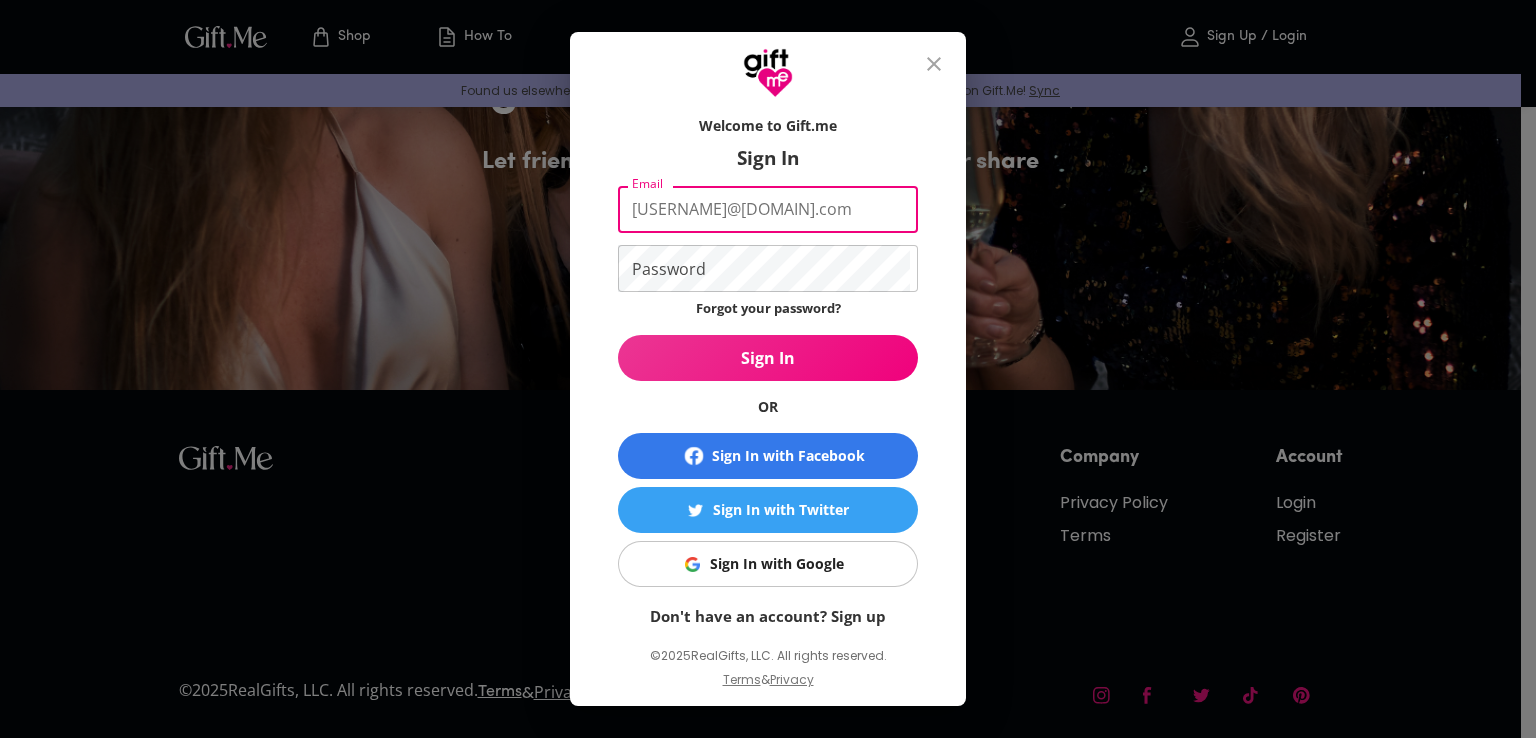 type on "lapetitemort66@gmail.com" 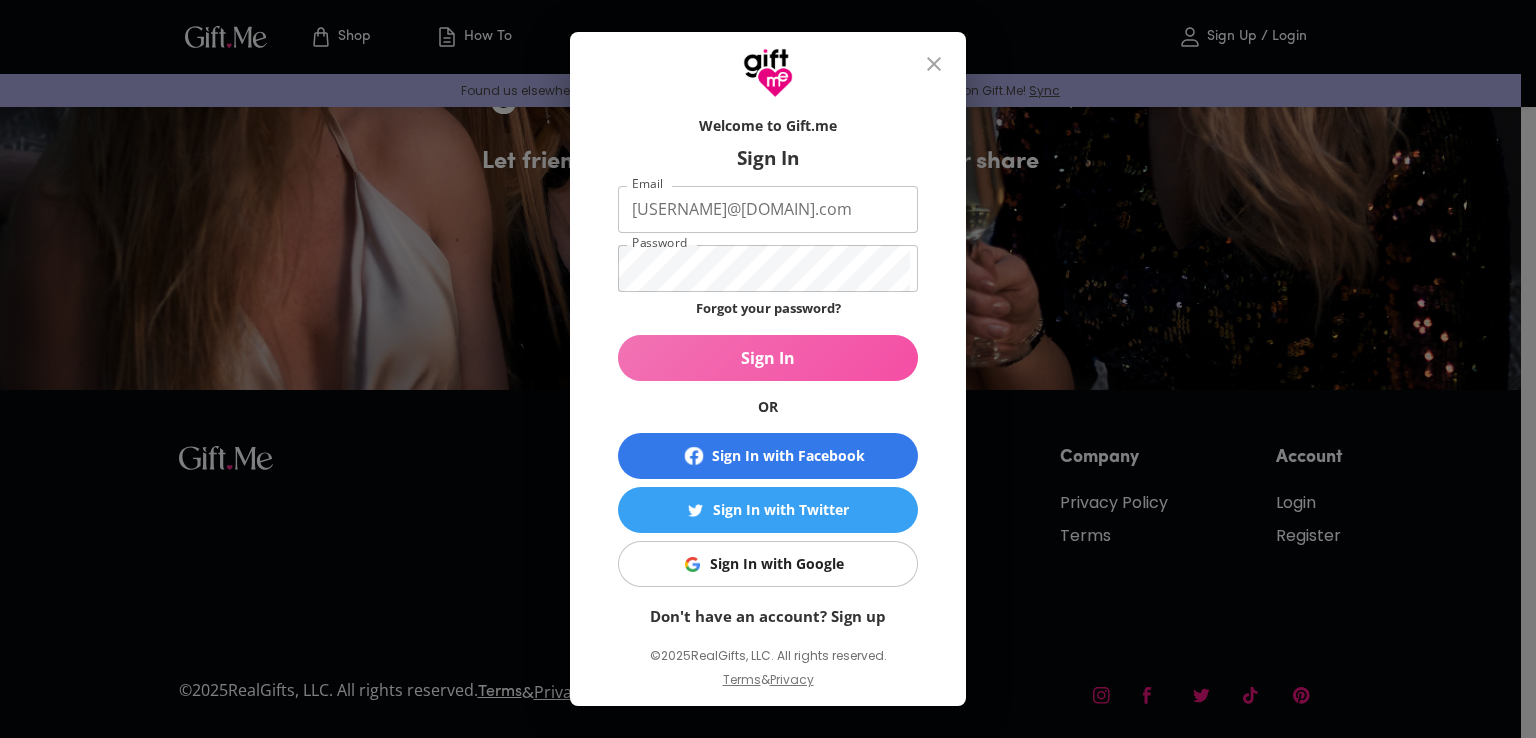 click on "Sign In" at bounding box center [768, 358] 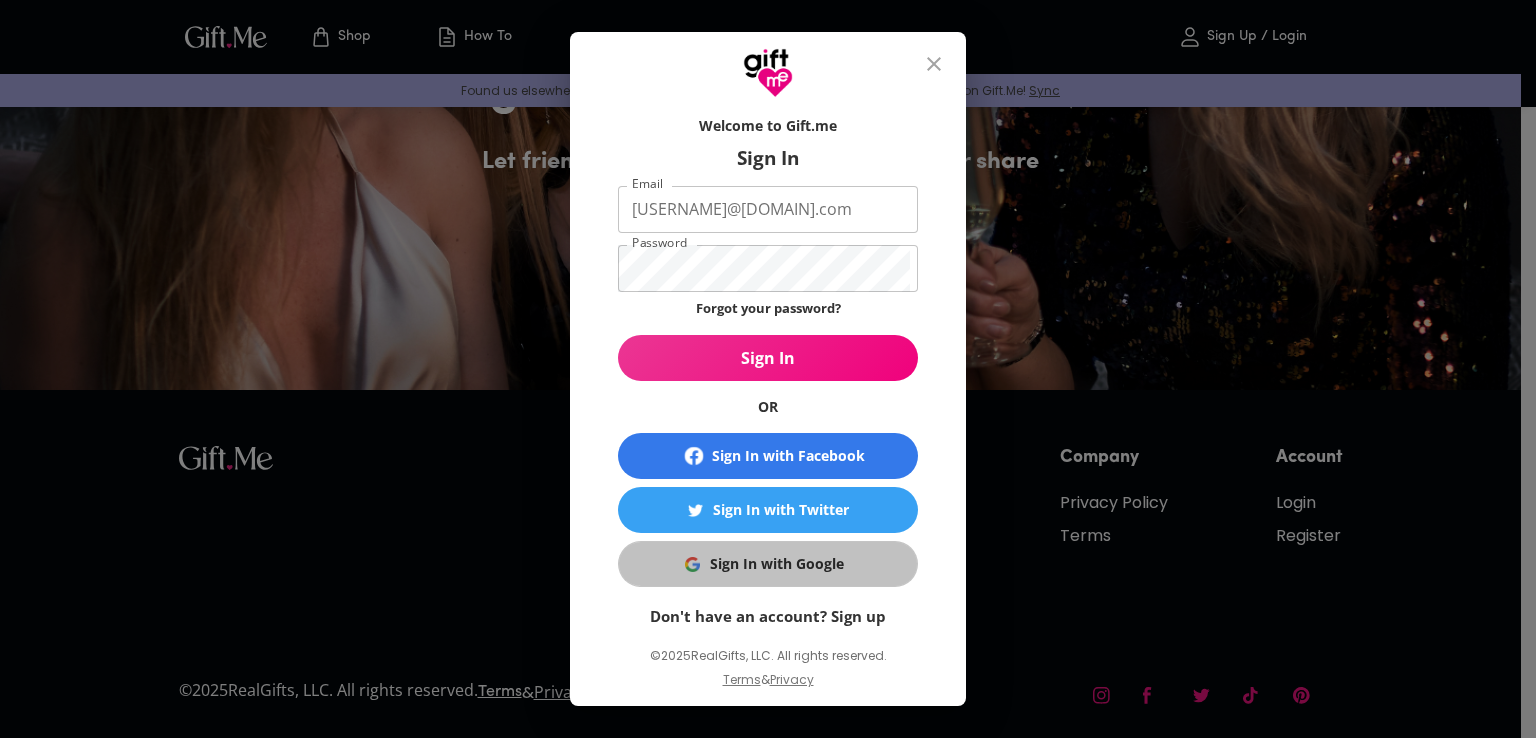 click on "Sign In with Google" at bounding box center [777, 564] 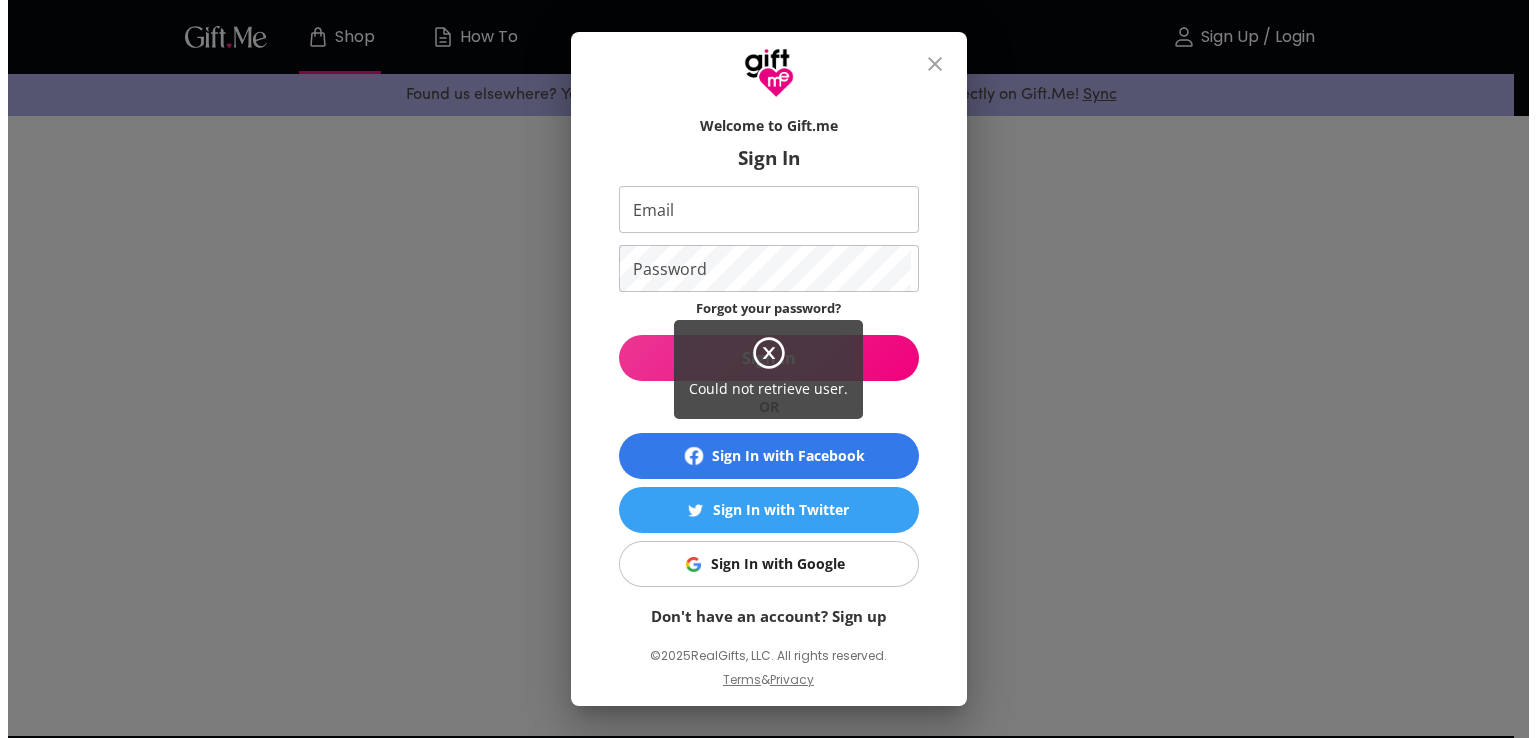 scroll, scrollTop: 0, scrollLeft: 0, axis: both 